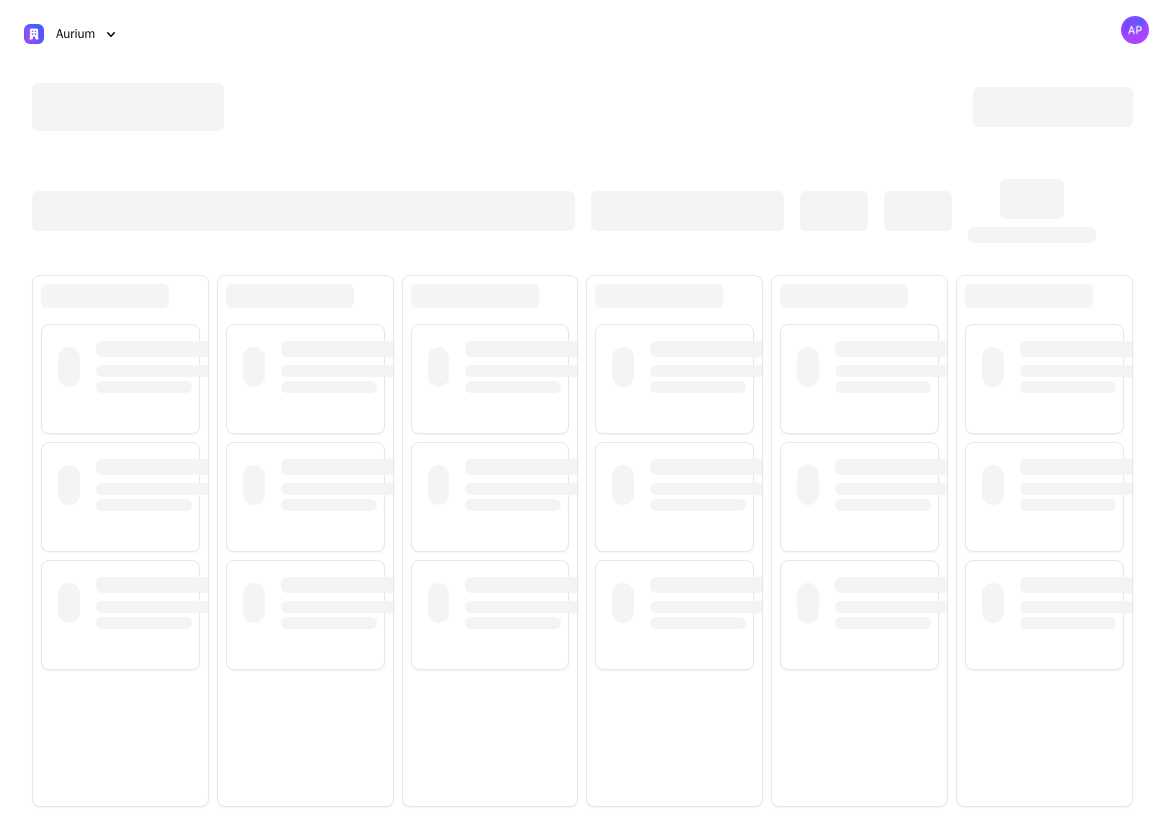 scroll, scrollTop: 0, scrollLeft: 0, axis: both 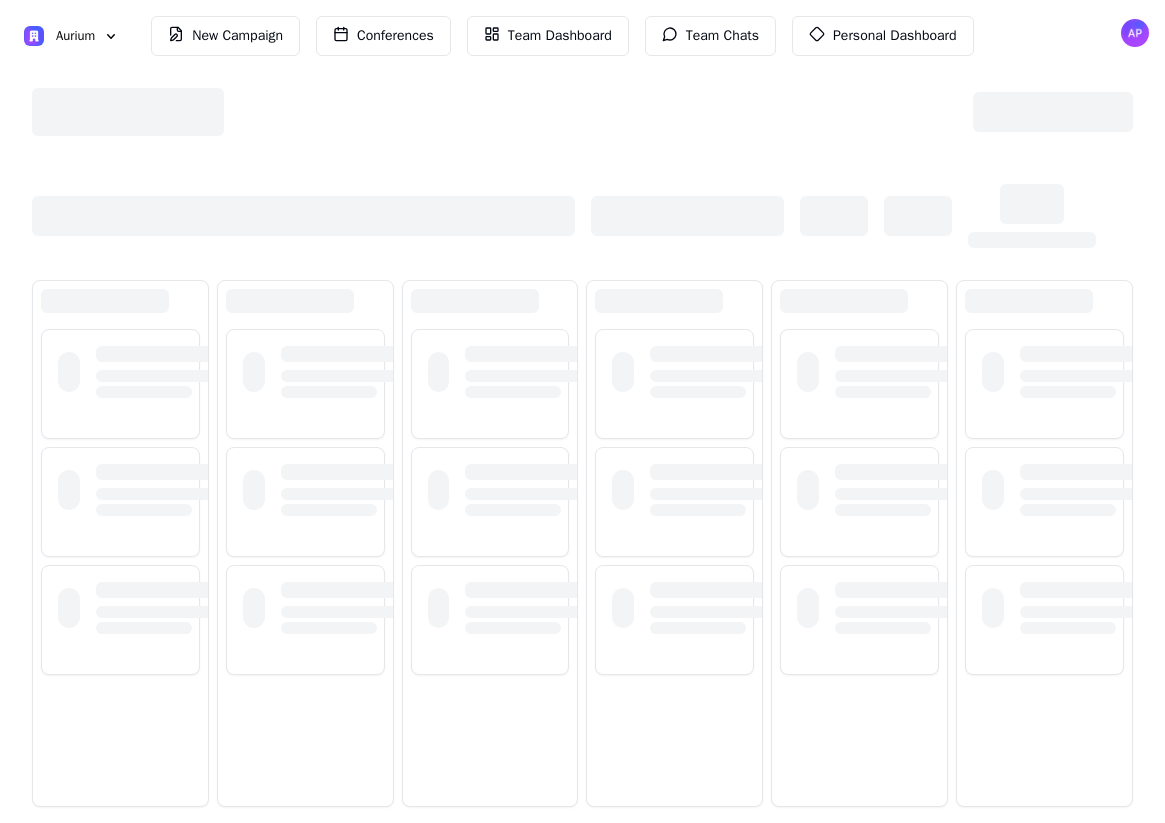 click at bounding box center (582, 112) 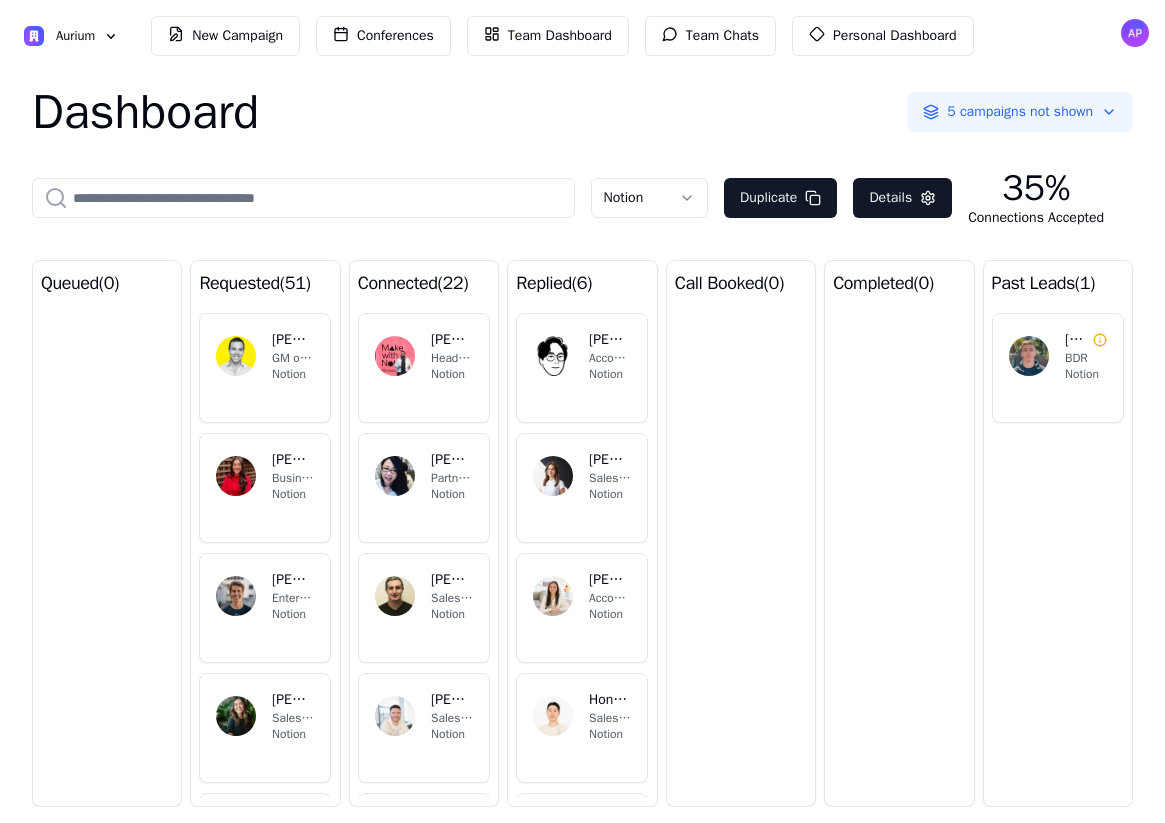 click on "Aurium   New Campaign Conferences Team Dashboard Team Chats Personal Dashboard Dashboard 5 campaigns not shown Notion Duplicate Details 35% Connections Accepted queued  ( 0 ) requested  ( 51 ) AM [PERSON_NAME] GM of ANZ, SEA and [GEOGRAPHIC_DATA] Notion AM [PERSON_NAME] Business Development Representative Notion KB [PERSON_NAME] Enterprise Account Executive Notion RH [PERSON_NAME] Sales Development Lead Notion [PERSON_NAME] GTM Leadership Notion CV [PERSON_NAME] Business Development Representative Notion AB [PERSON_NAME] Head of Inside Sales EMEA Notion connected  ( 22 ) TW [PERSON_NAME] Head of Enterprise Sales EMEA Notion ST [PERSON_NAME] Partner Sales Manager Notion PL [PERSON_NAME] Sales Manager, EMEA Notion AP [PERSON_NAME] Sales Development Manager Notion [PERSON_NAME] SDR Notion CK [PERSON_NAME] Enterprise Sales Notion BC [PERSON_NAME] Account Executive Notion replied  ( 6 ) [PERSON_NAME] Account Executive, Korea Notion BM [PERSON_NAME] Sales - Founding APAC team Notion CC [PERSON_NAME] Account Executive Notion" at bounding box center [582, 411] 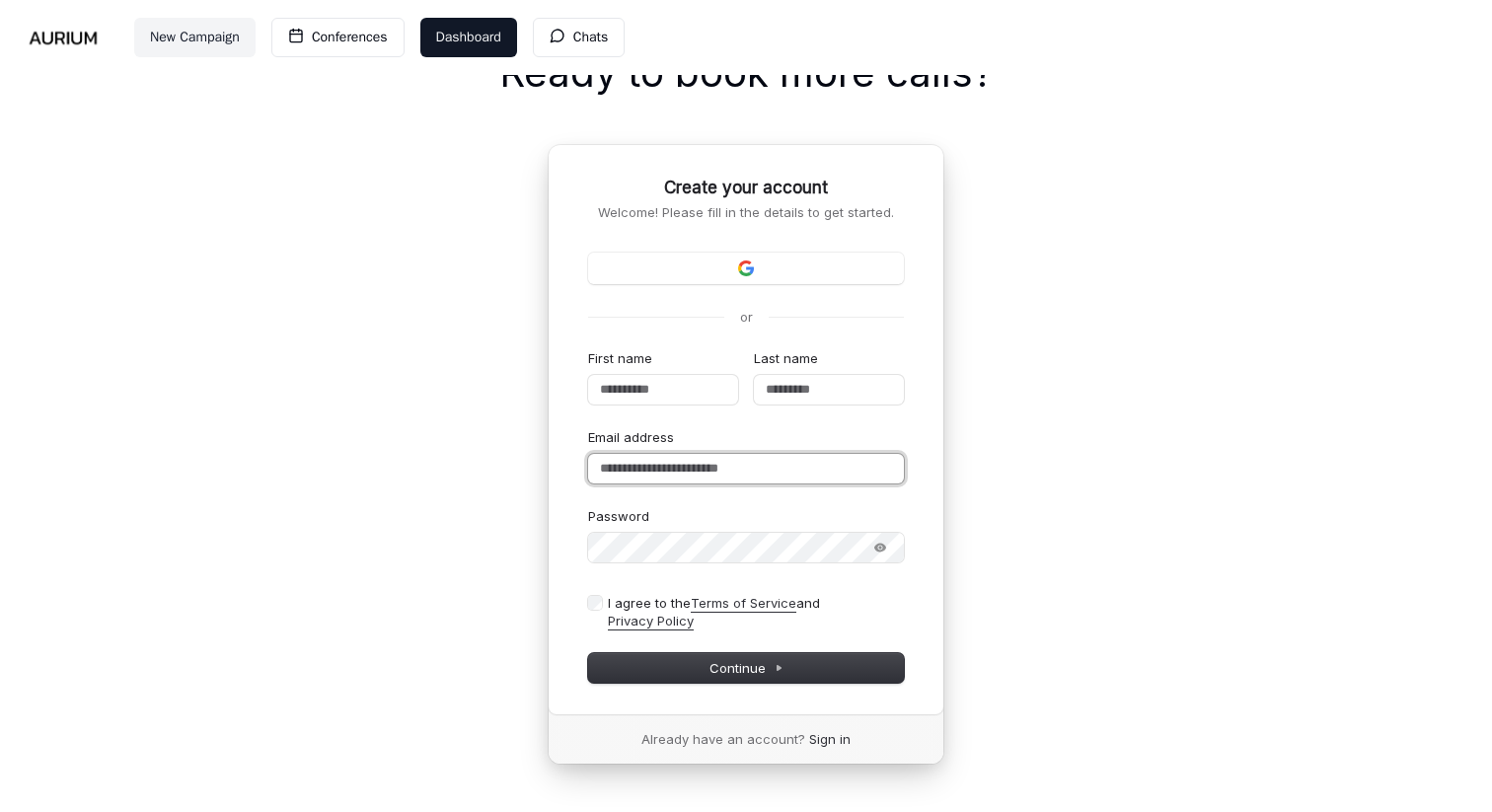 type on "**********" 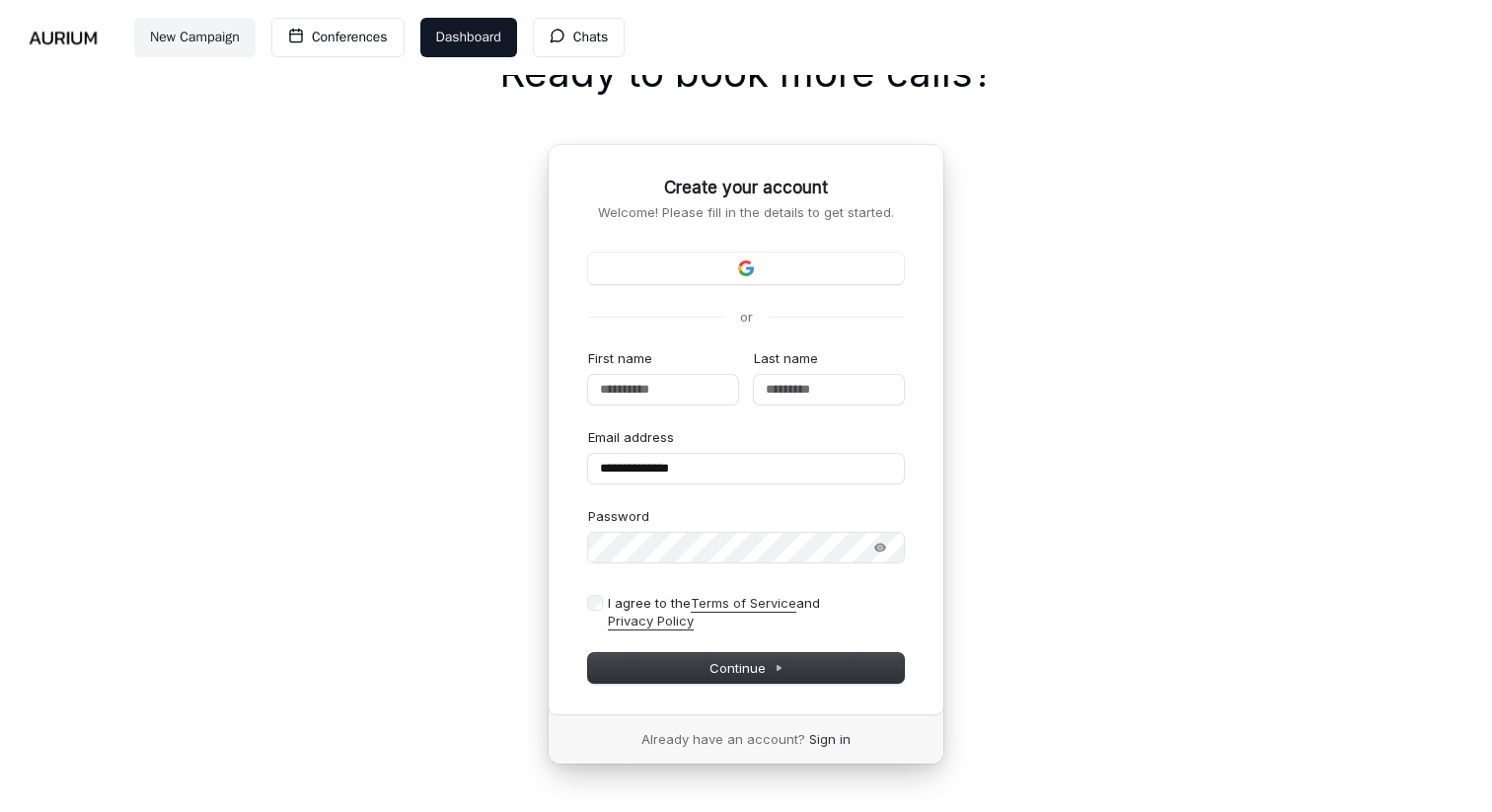 type 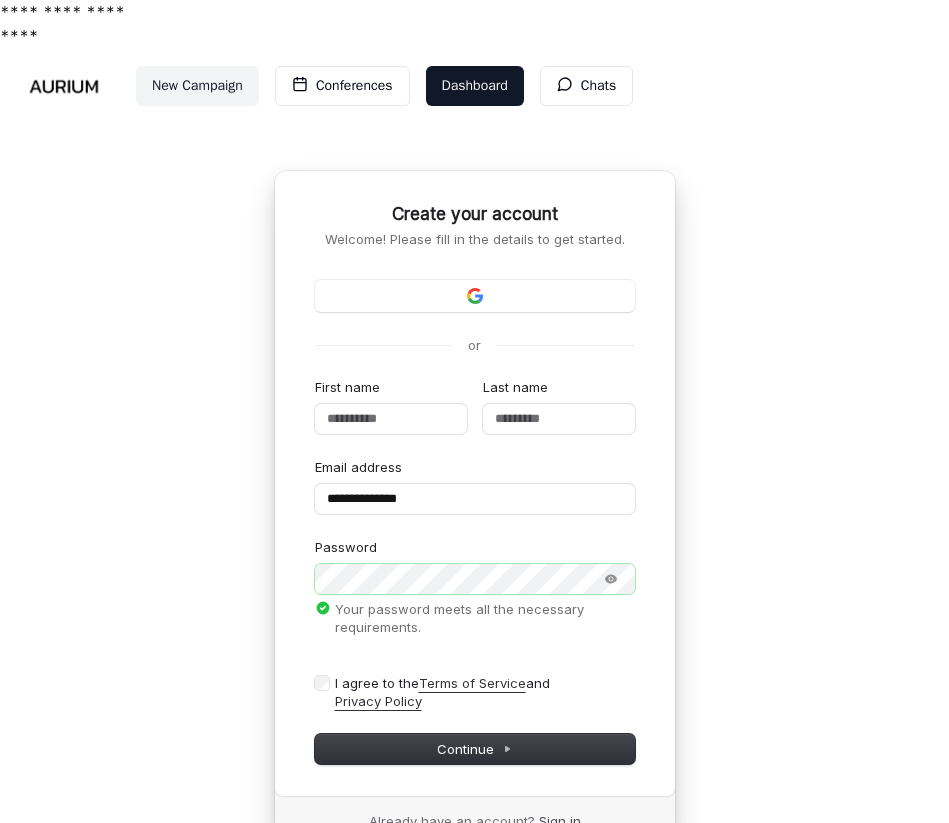 click on "Sign in" at bounding box center [560, 821] 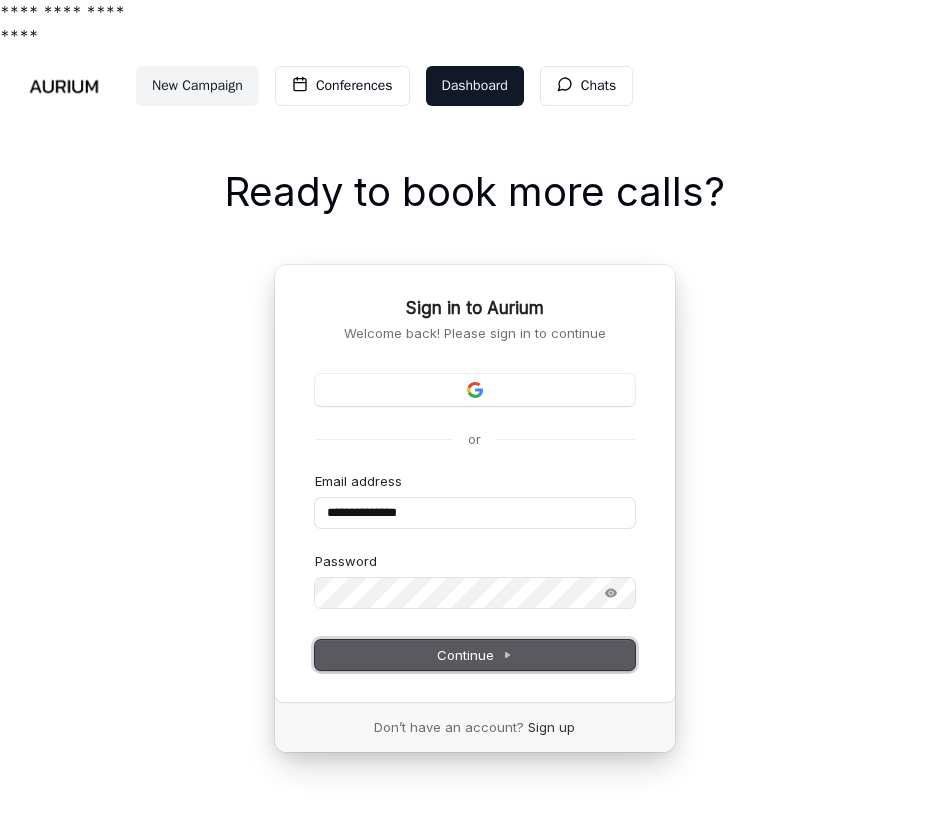 click on "Continue" at bounding box center (474, 655) 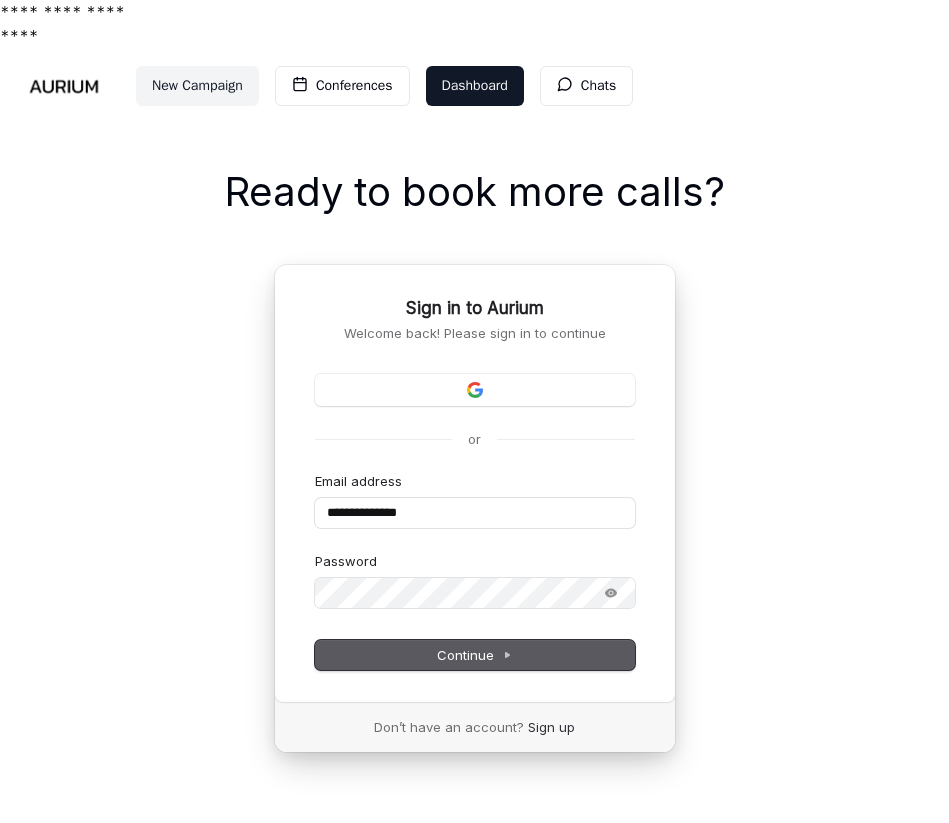 type on "**********" 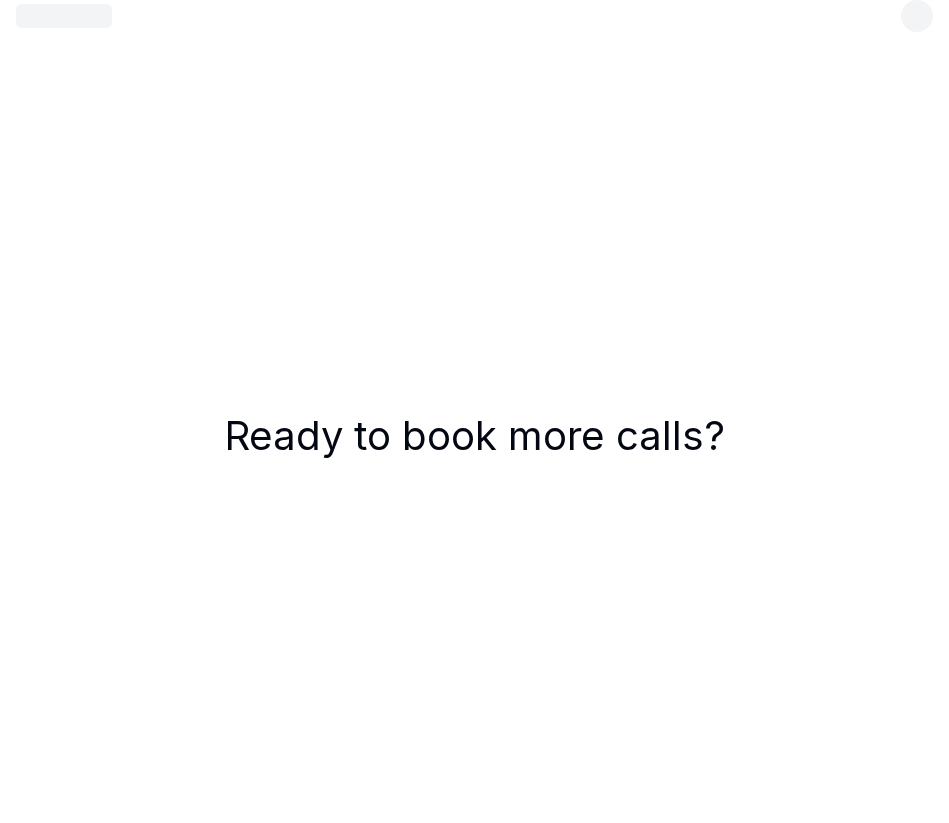 scroll, scrollTop: 0, scrollLeft: 0, axis: both 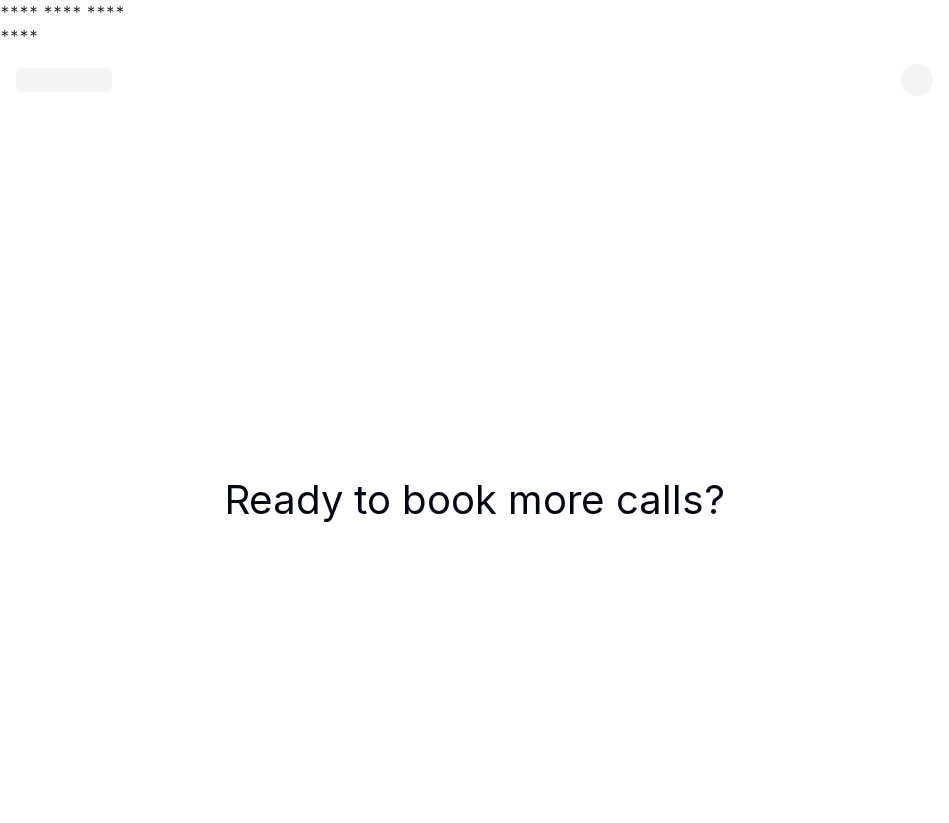 click on "Ready to book more calls?" at bounding box center (474, 523) 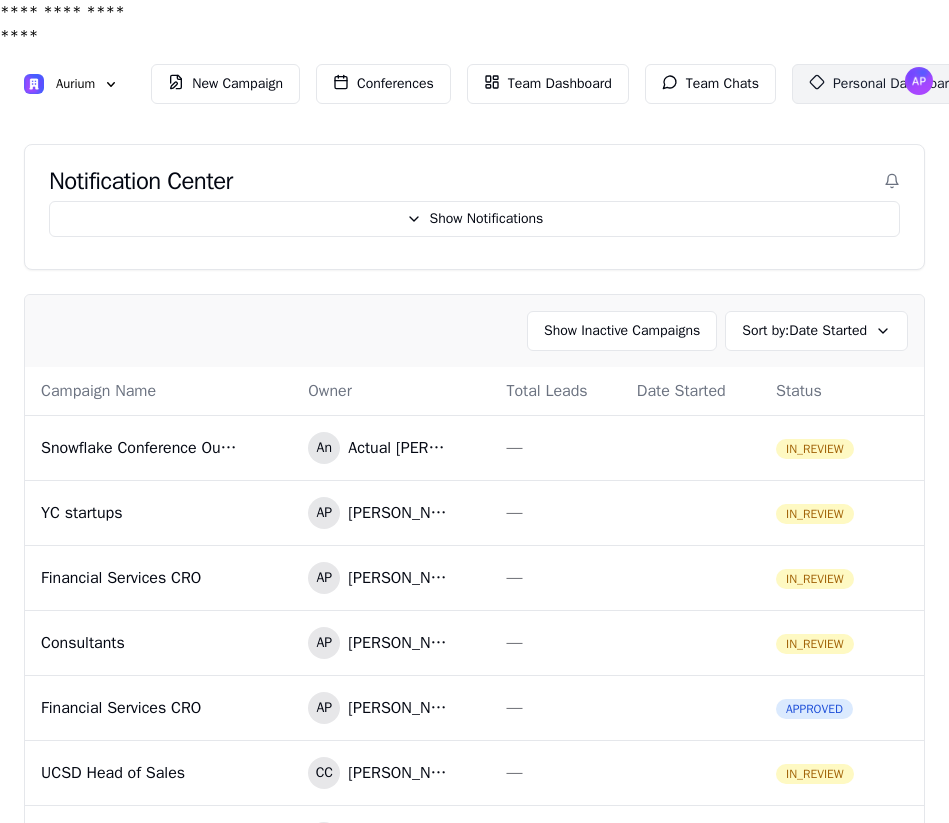 click 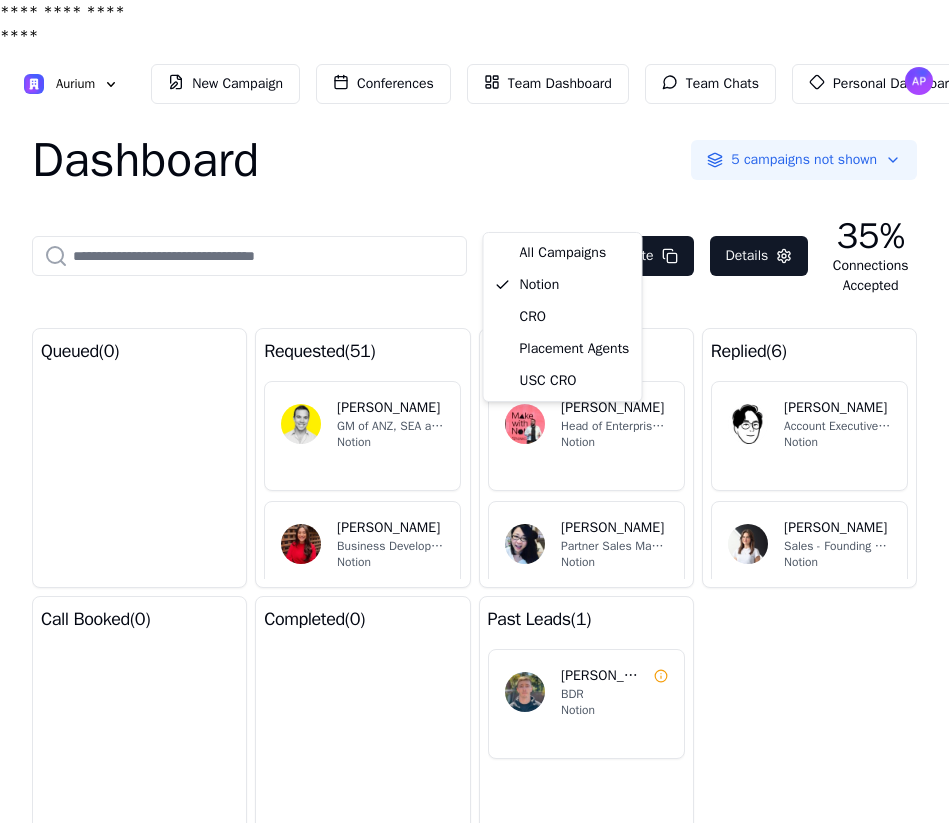 click on "**********" at bounding box center (474, 435) 